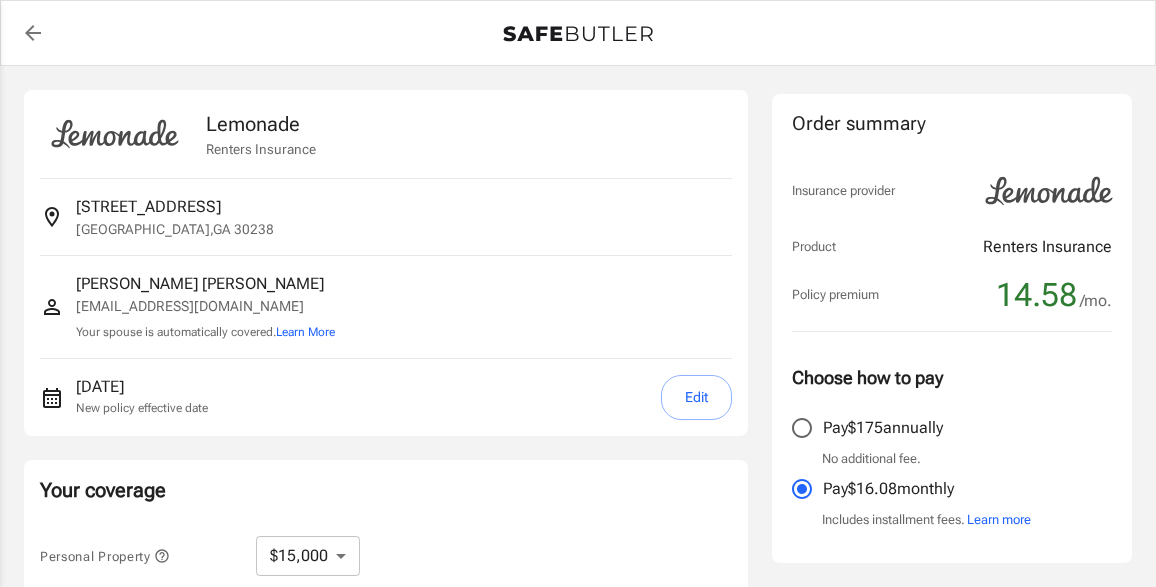 select on "15000" 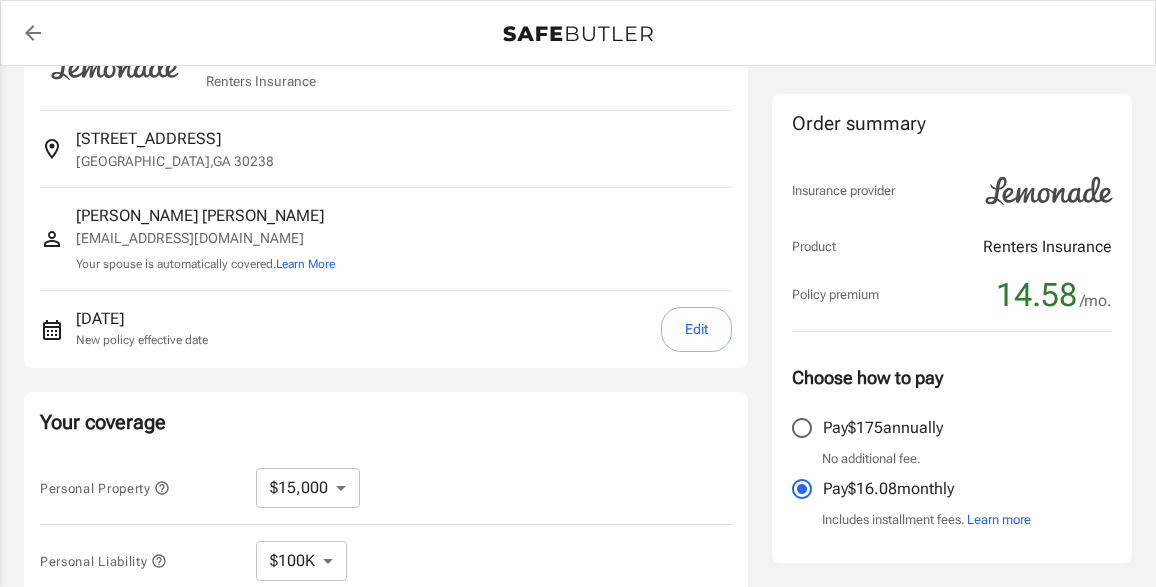 scroll, scrollTop: 204, scrollLeft: 0, axis: vertical 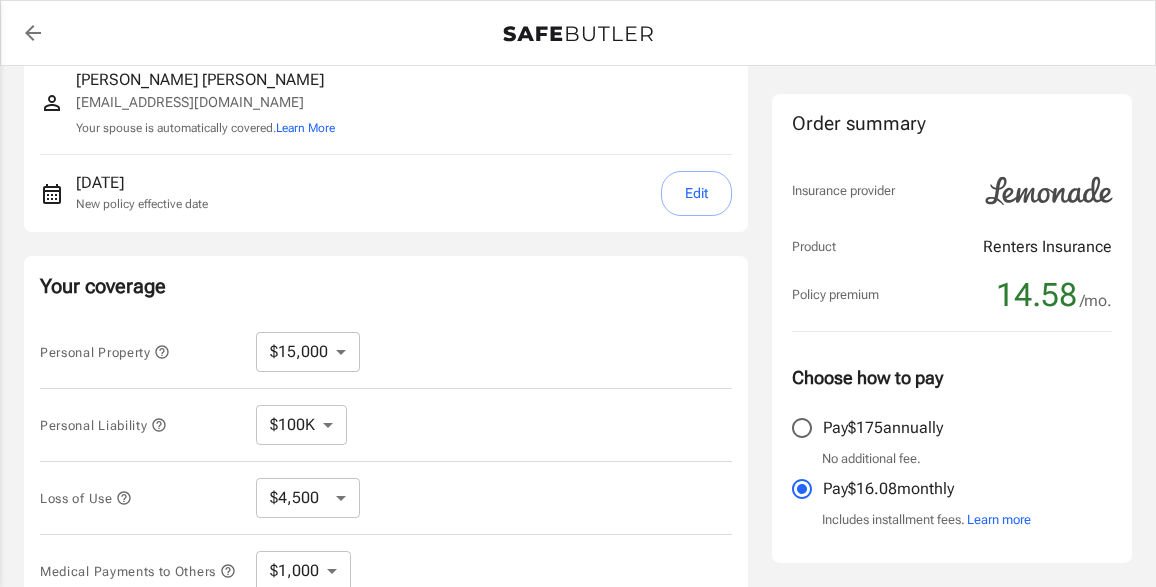 click on "Edit" at bounding box center [696, 193] 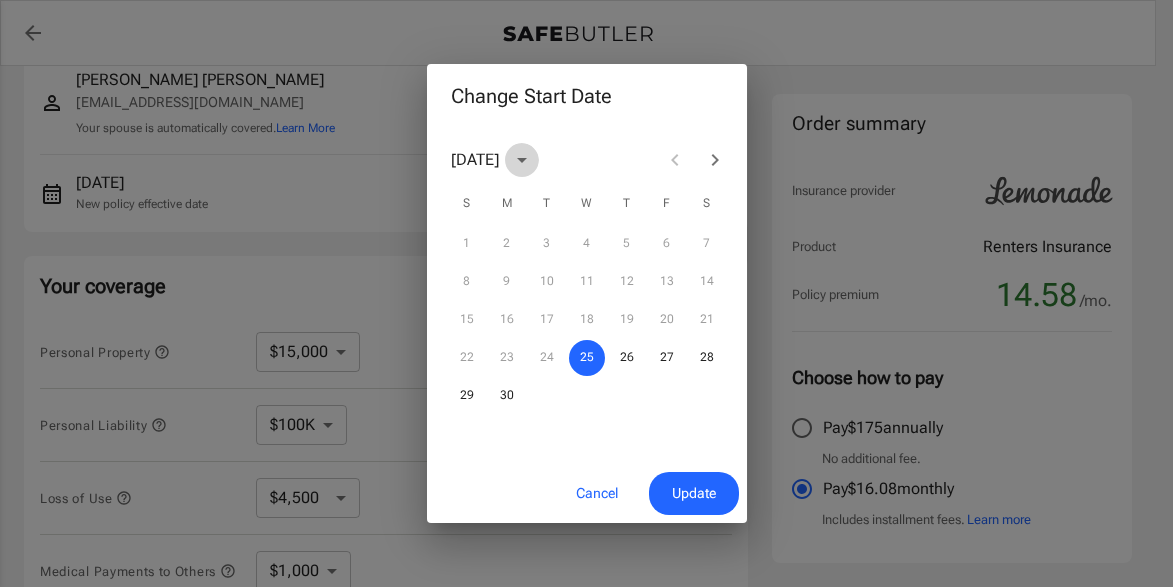 click 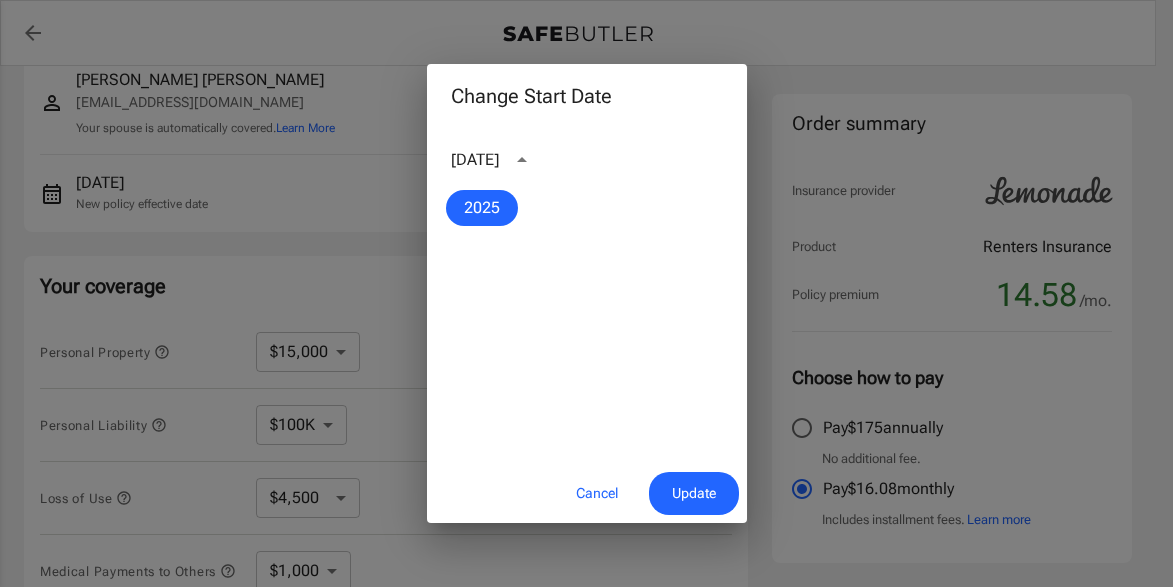 click 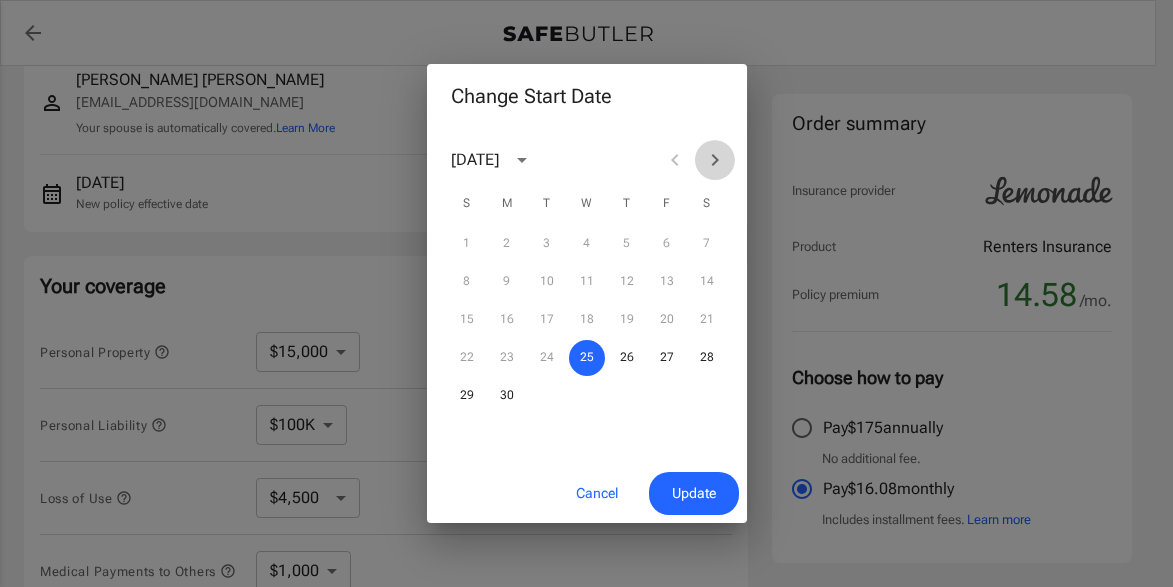 click 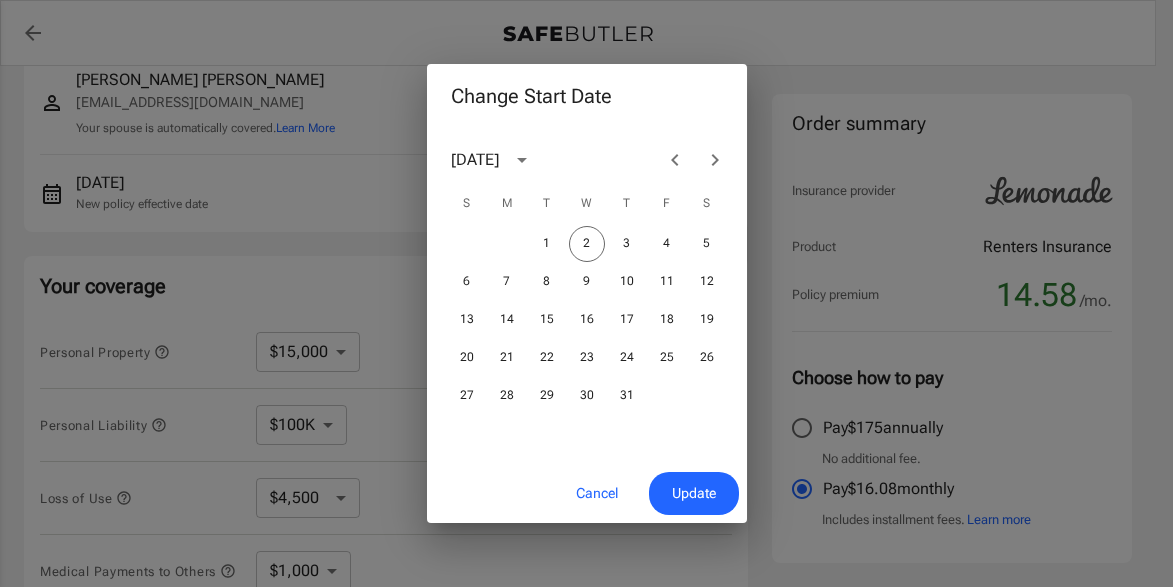 click on "Update" at bounding box center [694, 493] 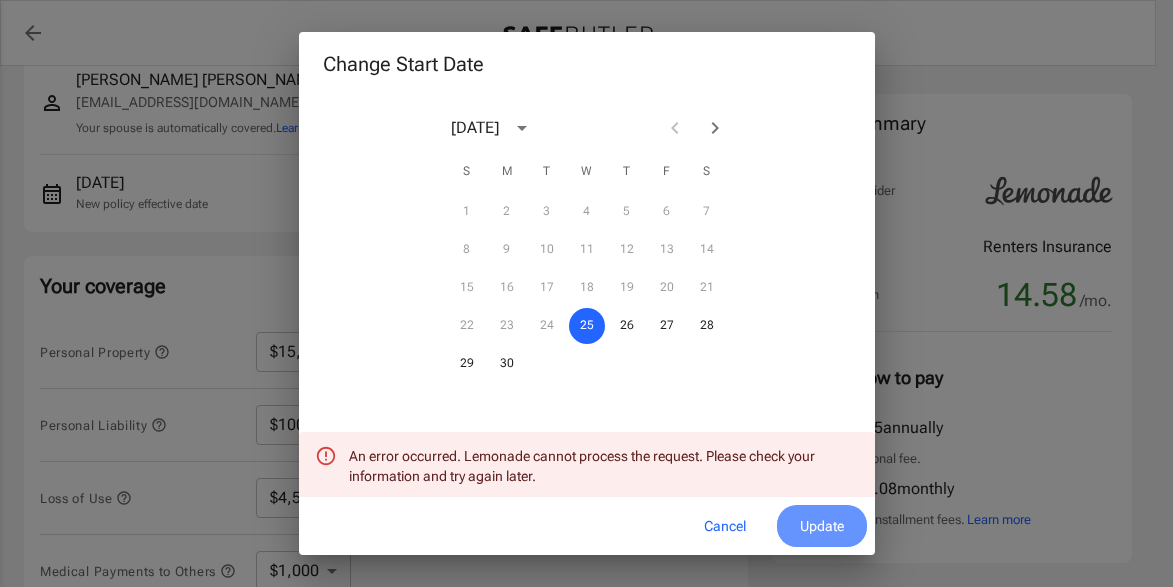 click on "Update" at bounding box center (822, 526) 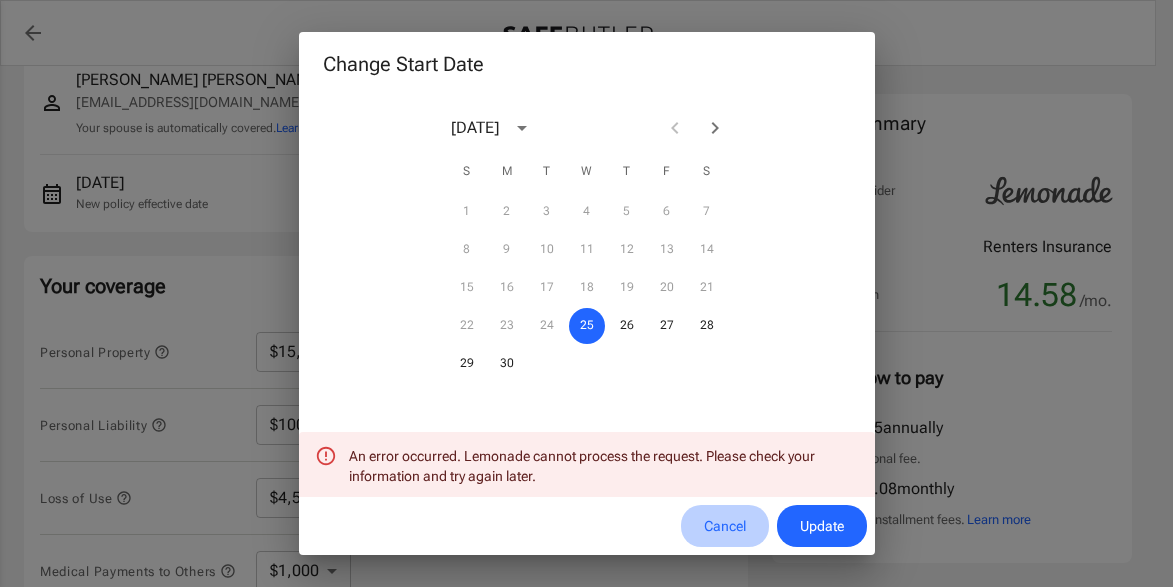 click on "Cancel" at bounding box center (725, 526) 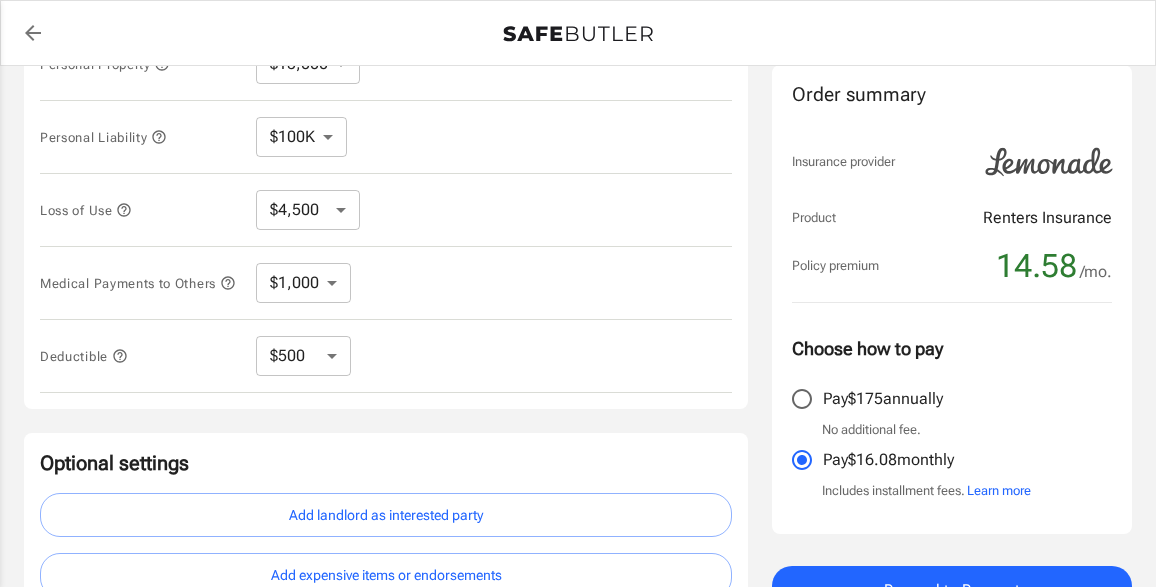 scroll, scrollTop: 612, scrollLeft: 0, axis: vertical 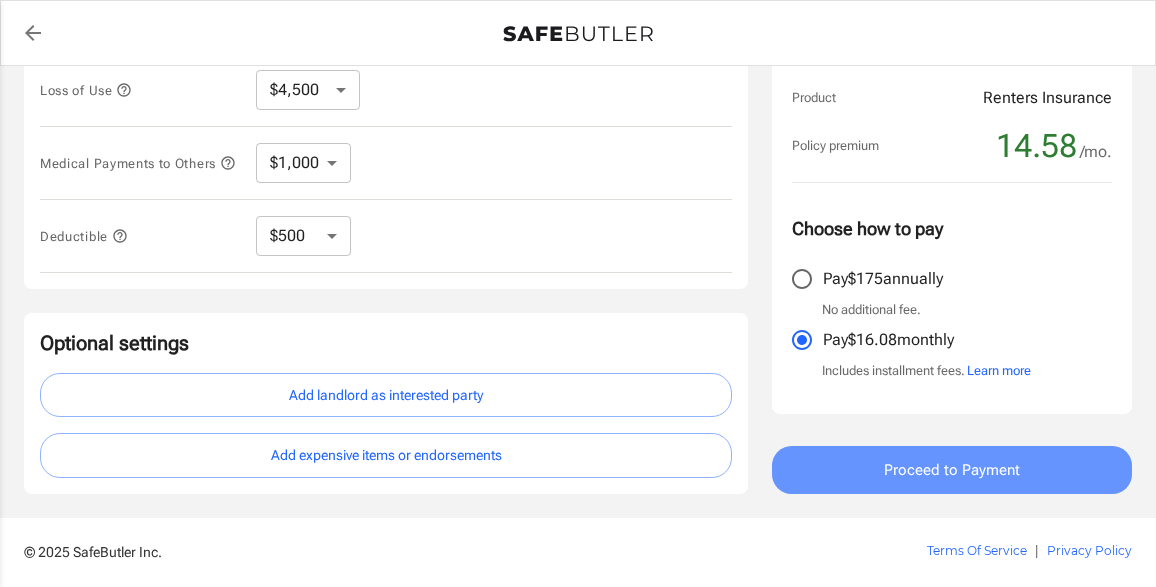 click on "Proceed to Payment" at bounding box center [952, 470] 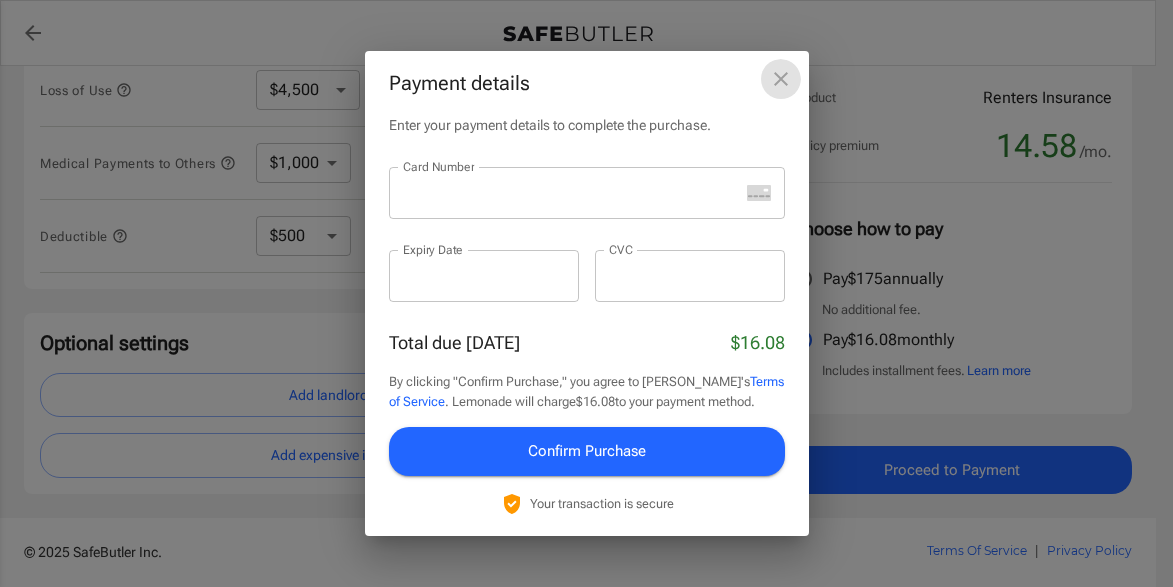 click 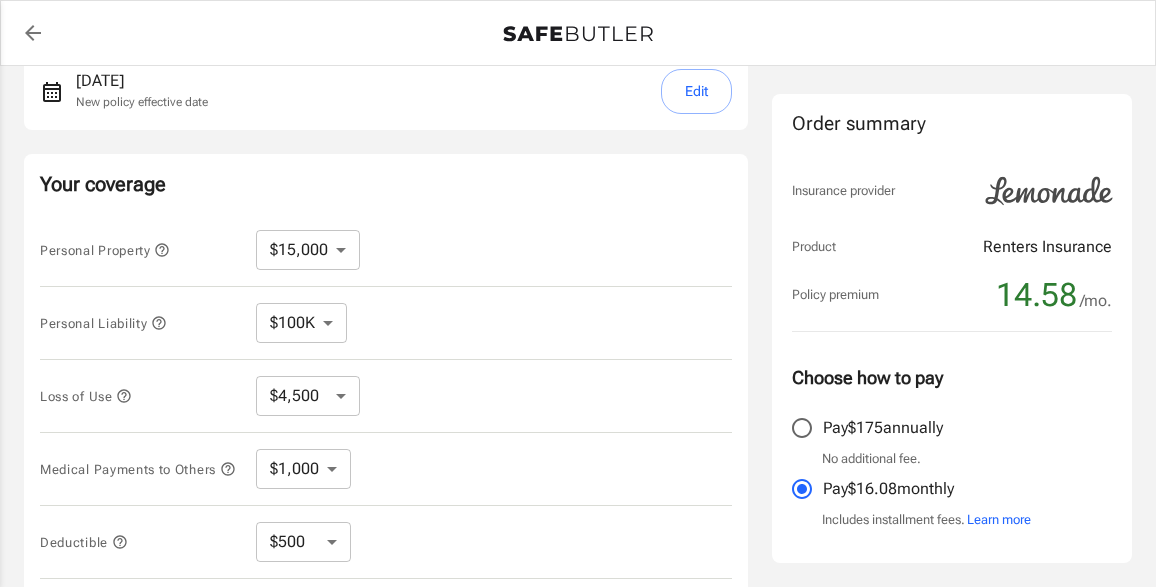 scroll, scrollTop: 612, scrollLeft: 0, axis: vertical 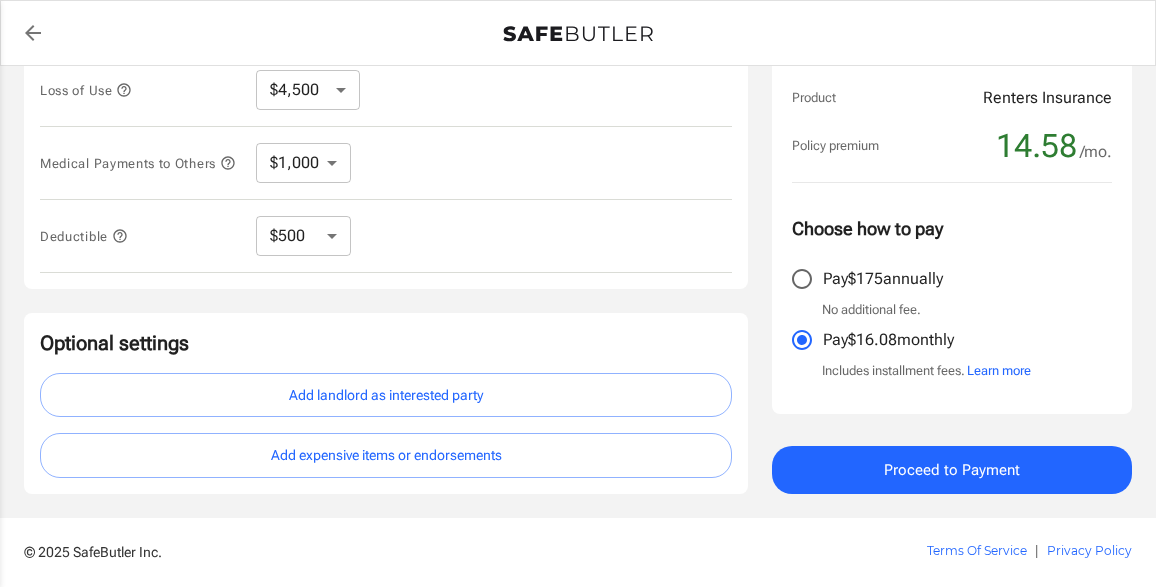 click on "Proceed to Payment" at bounding box center [952, 470] 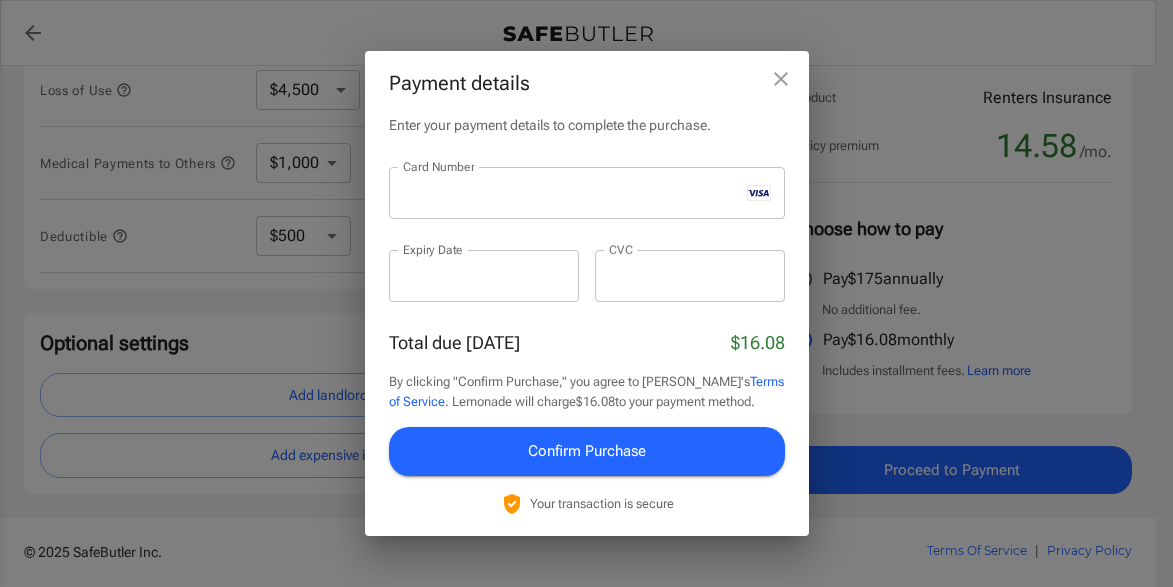 click at bounding box center [690, 276] 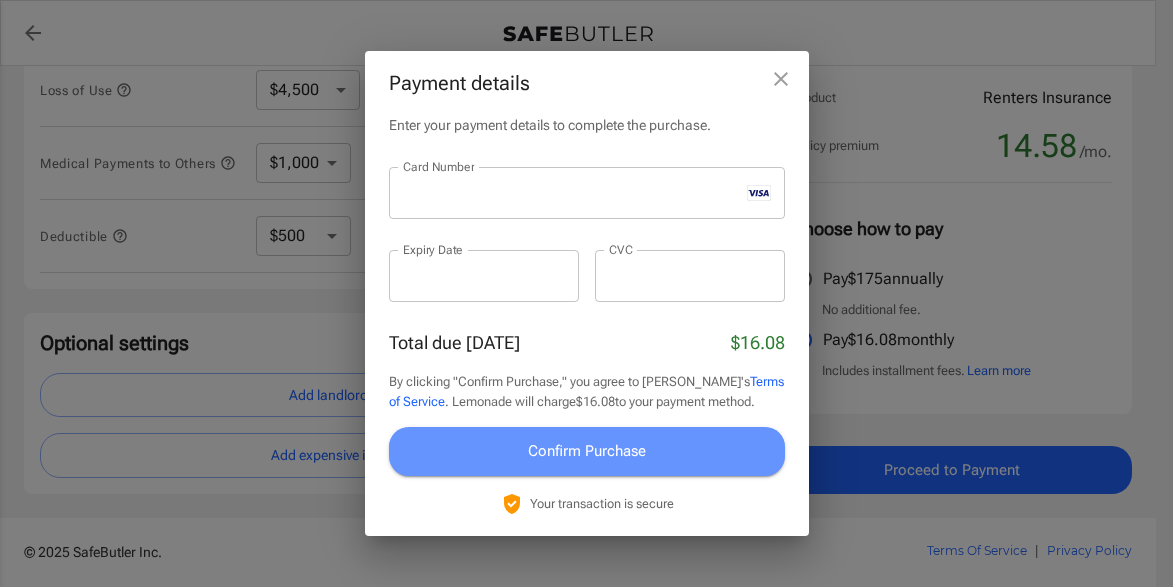 click on "Confirm Purchase" at bounding box center (587, 451) 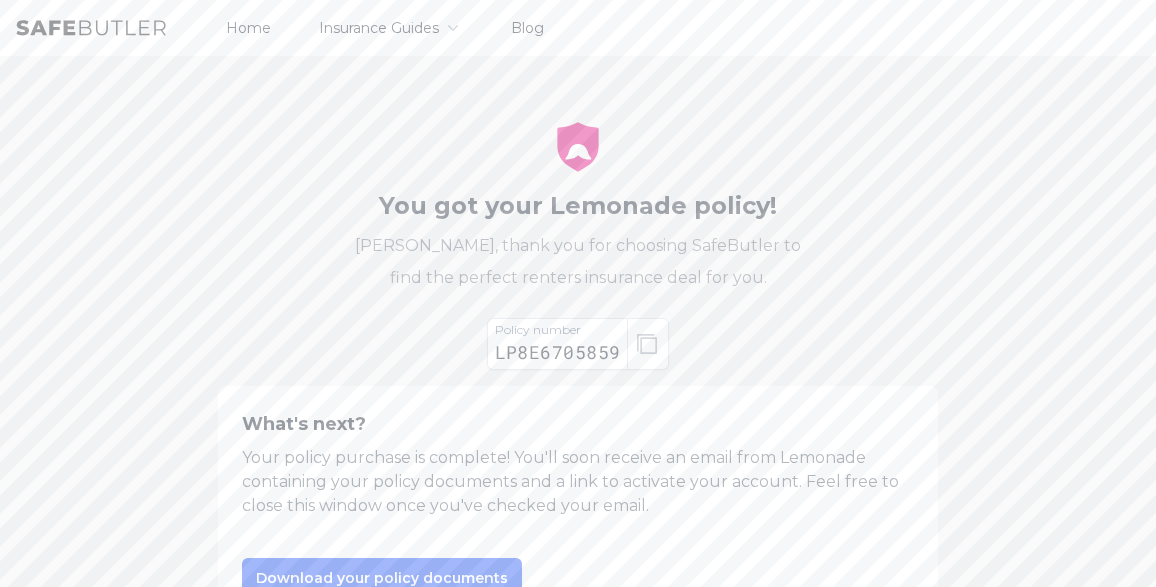scroll, scrollTop: 0, scrollLeft: 0, axis: both 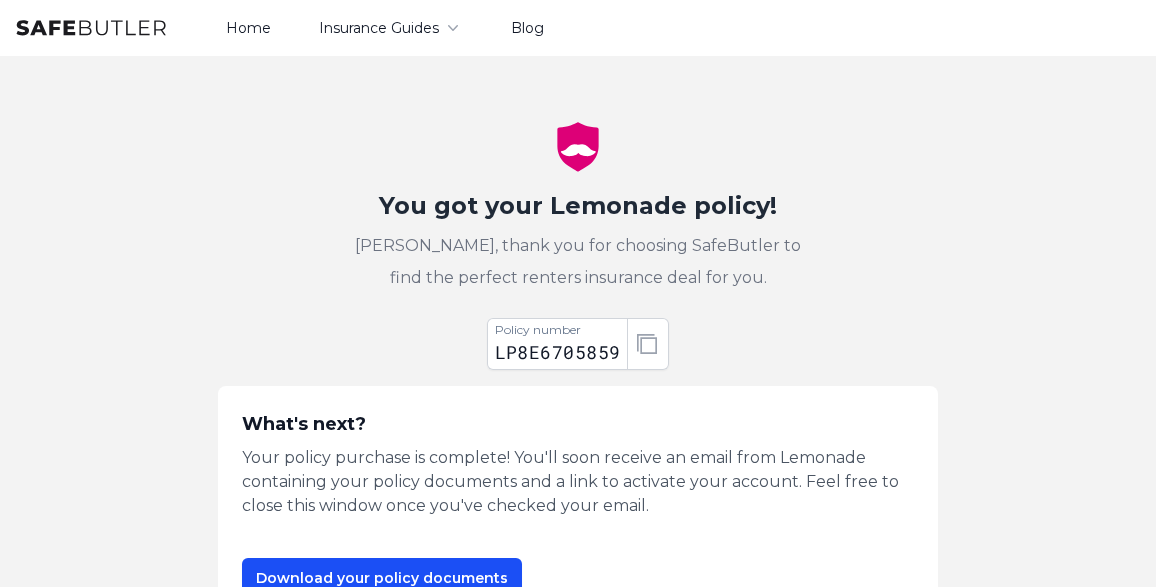 click on "You got your Lemonade policy!
Walter, thank you for
choosing SafeButler to find the perfect renters insurance deal for you.
Policy number
LP8E6705859
What's next?
Download your policy documents" at bounding box center (578, 597) 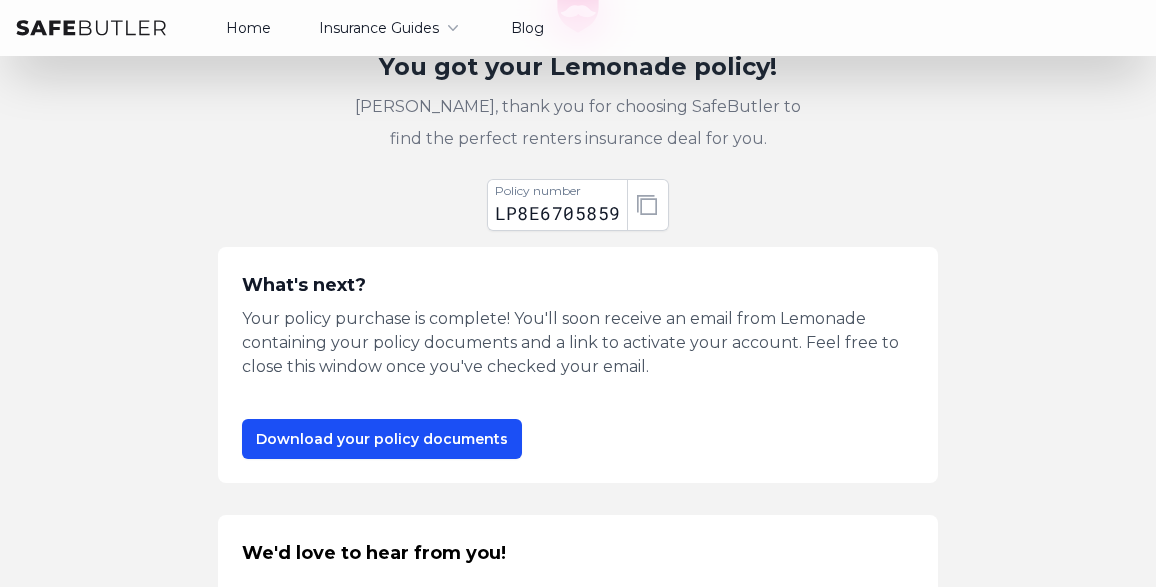 scroll, scrollTop: 102, scrollLeft: 0, axis: vertical 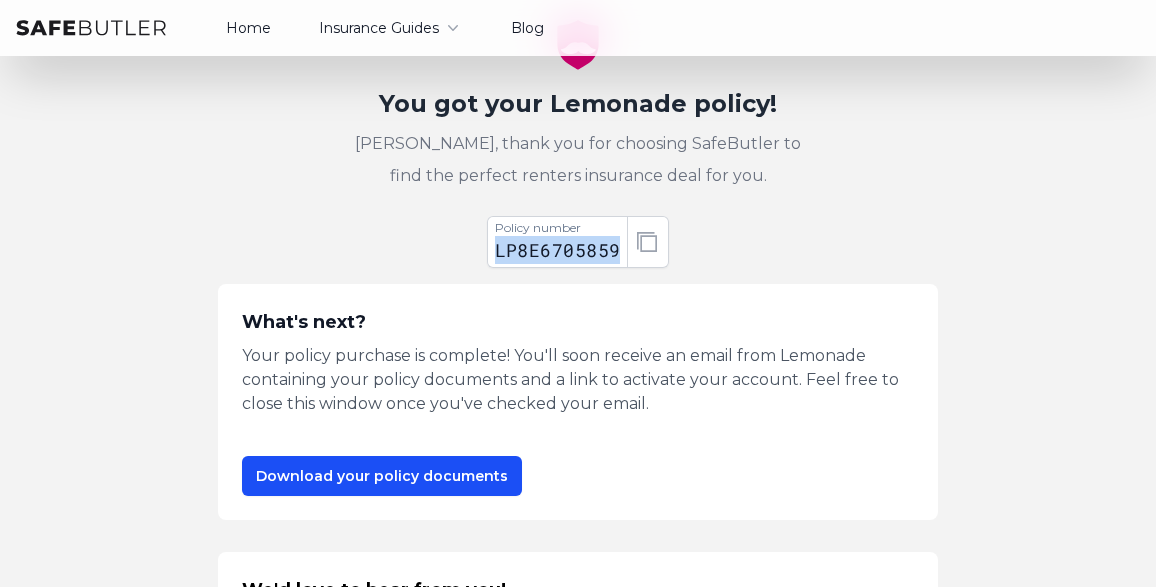 drag, startPoint x: 495, startPoint y: 247, endPoint x: 617, endPoint y: 255, distance: 122.26202 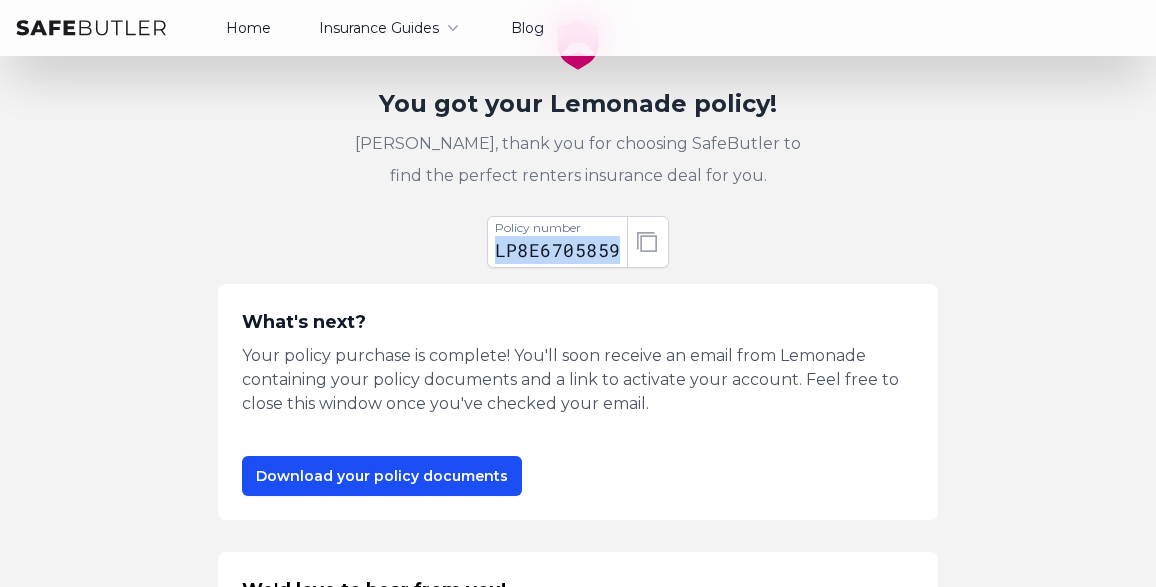 copy on "LP8E6705859" 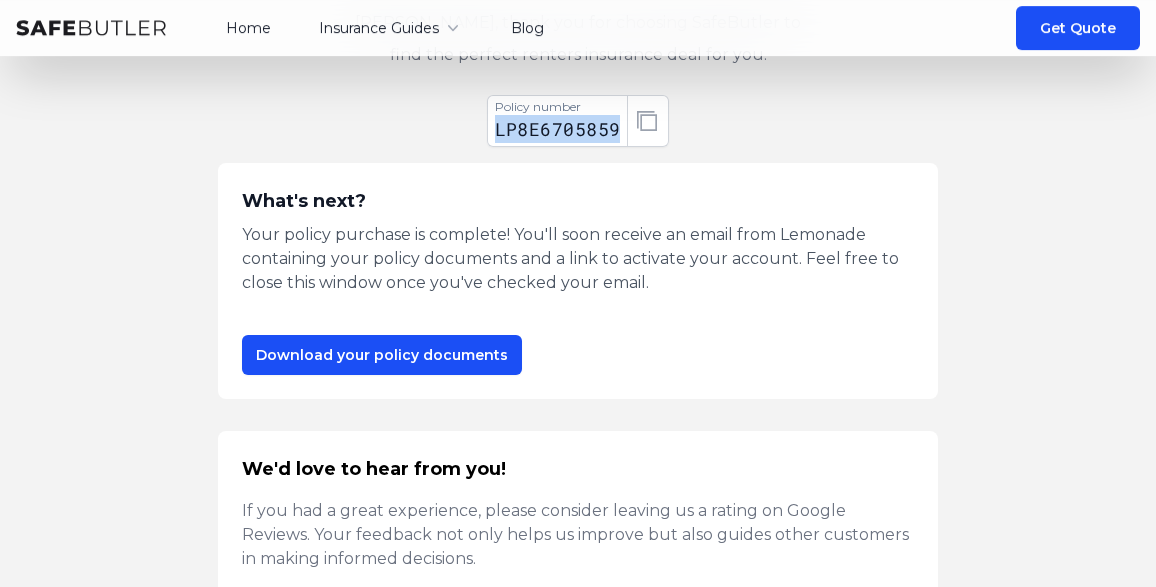 scroll, scrollTop: 204, scrollLeft: 0, axis: vertical 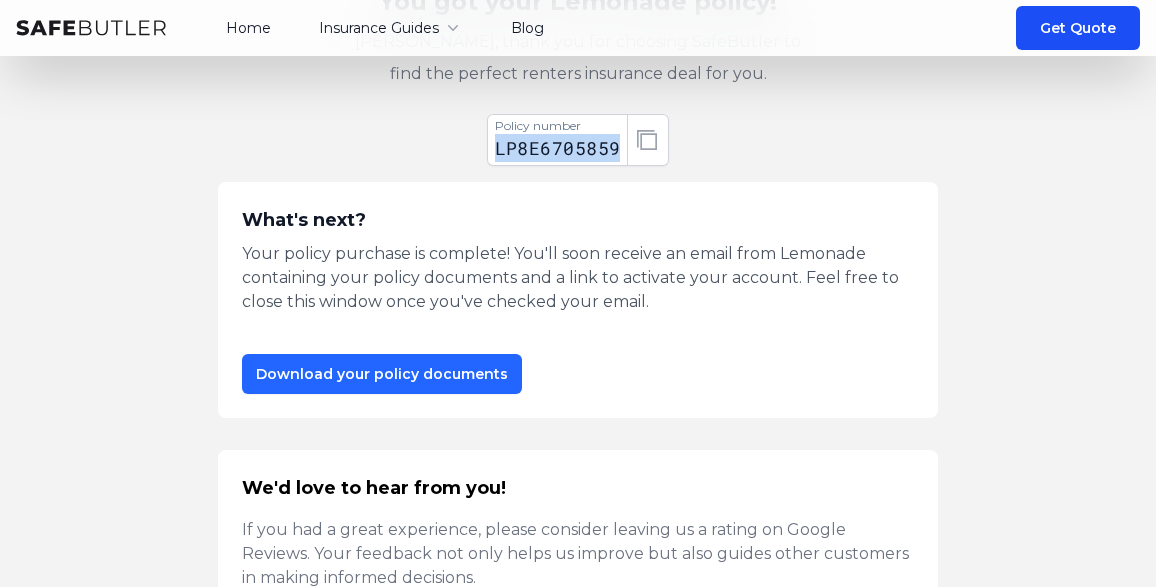 click on "Download your policy documents" at bounding box center [382, 374] 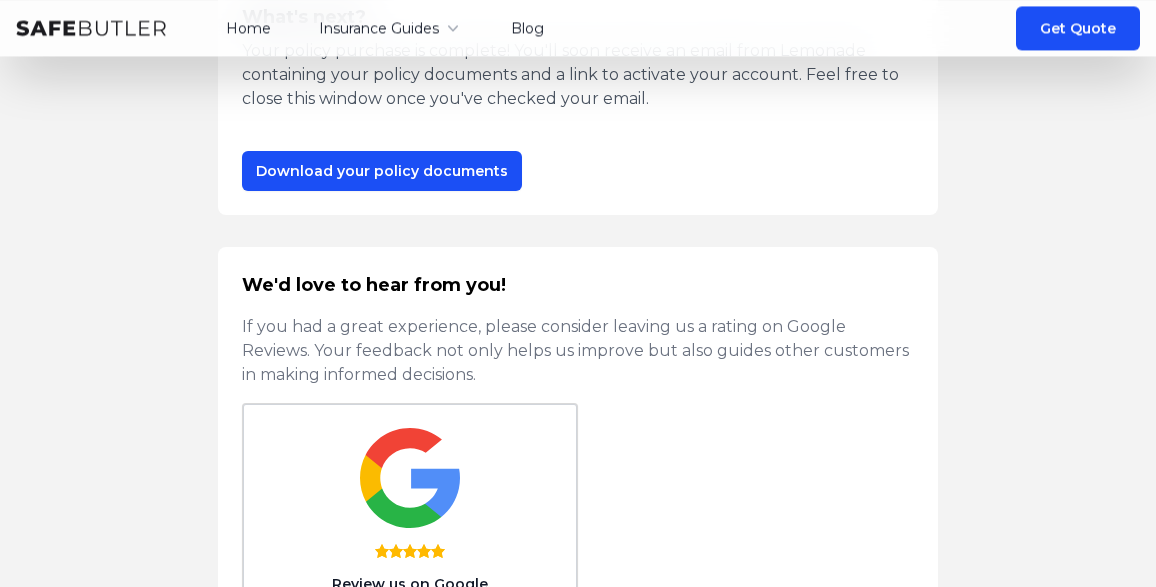 scroll, scrollTop: 408, scrollLeft: 0, axis: vertical 